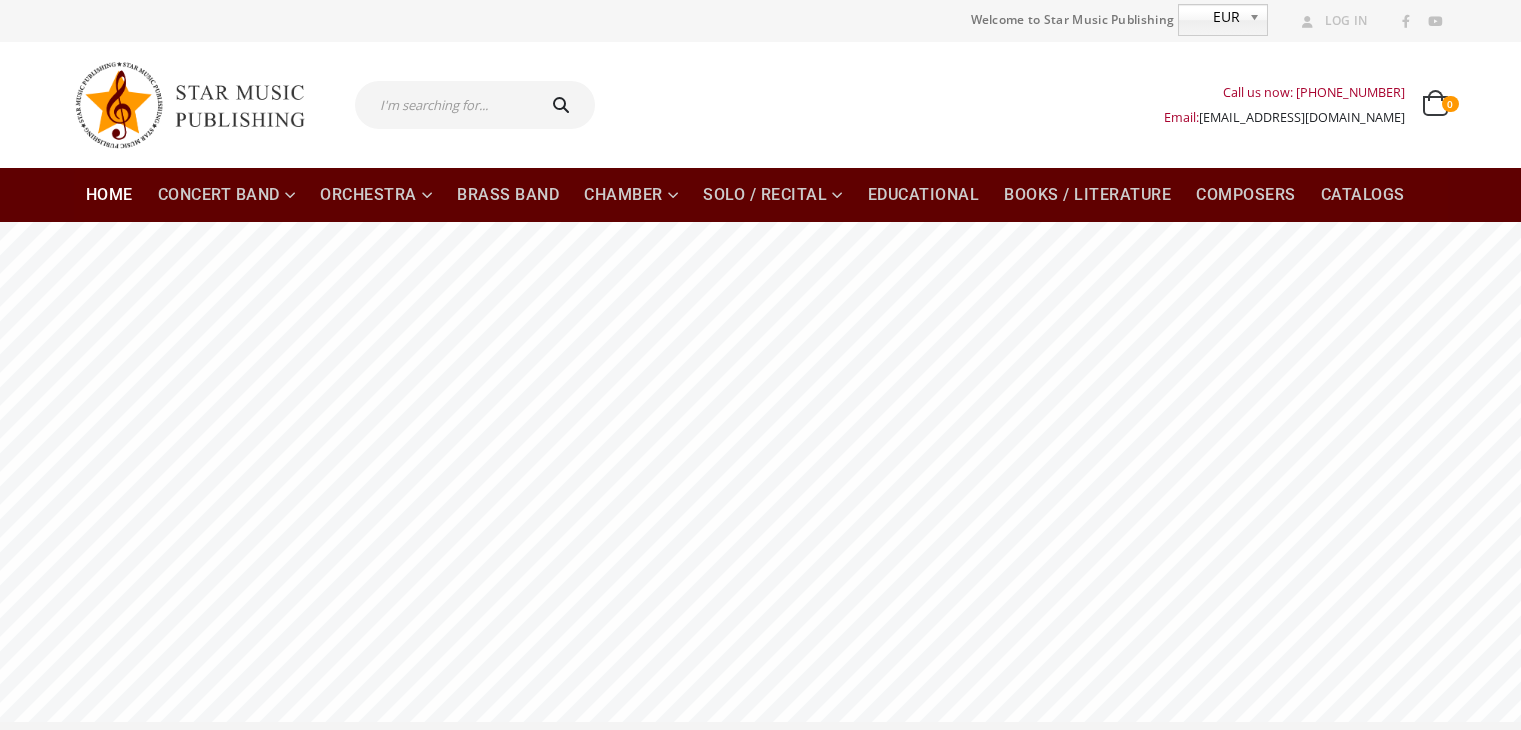 scroll, scrollTop: 0, scrollLeft: 0, axis: both 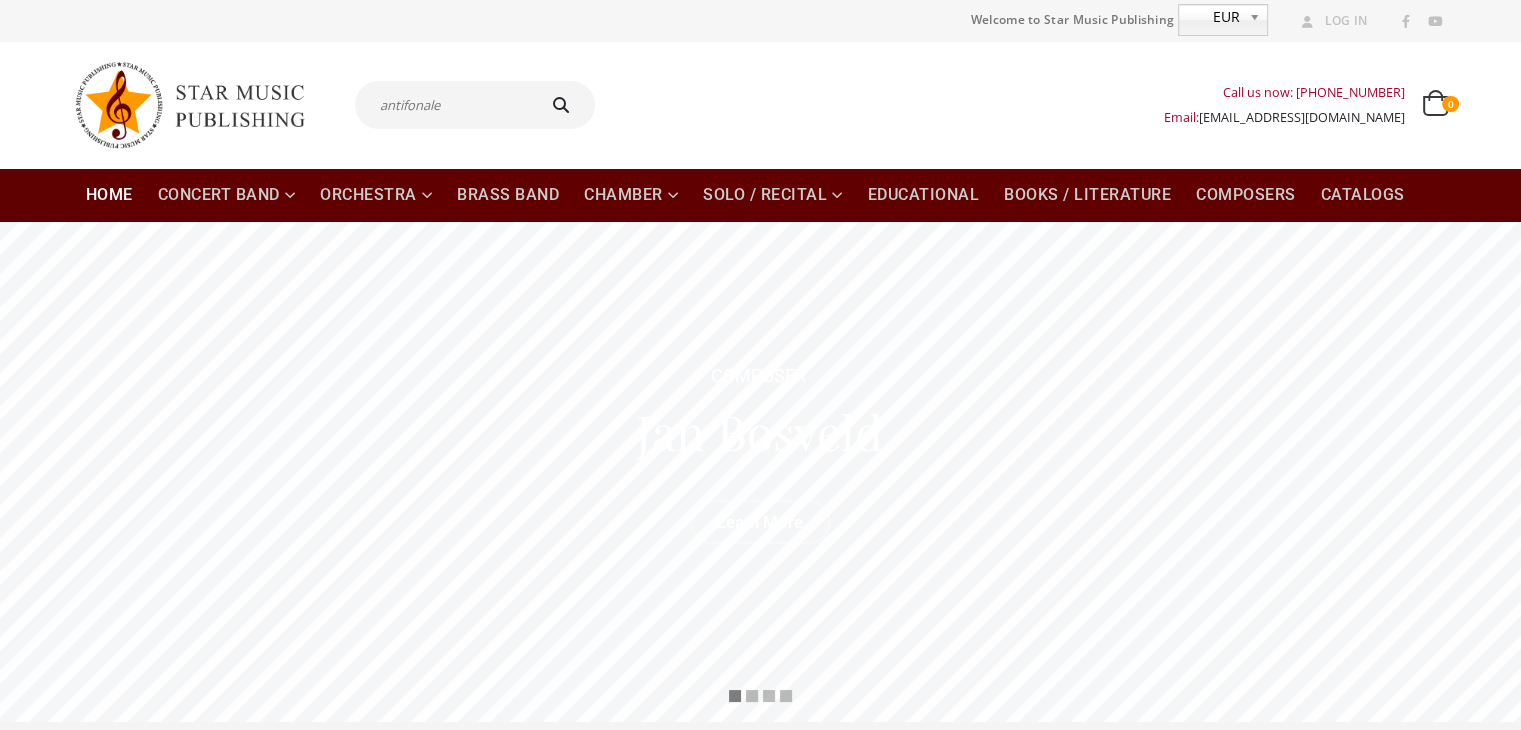 type on "antifonale" 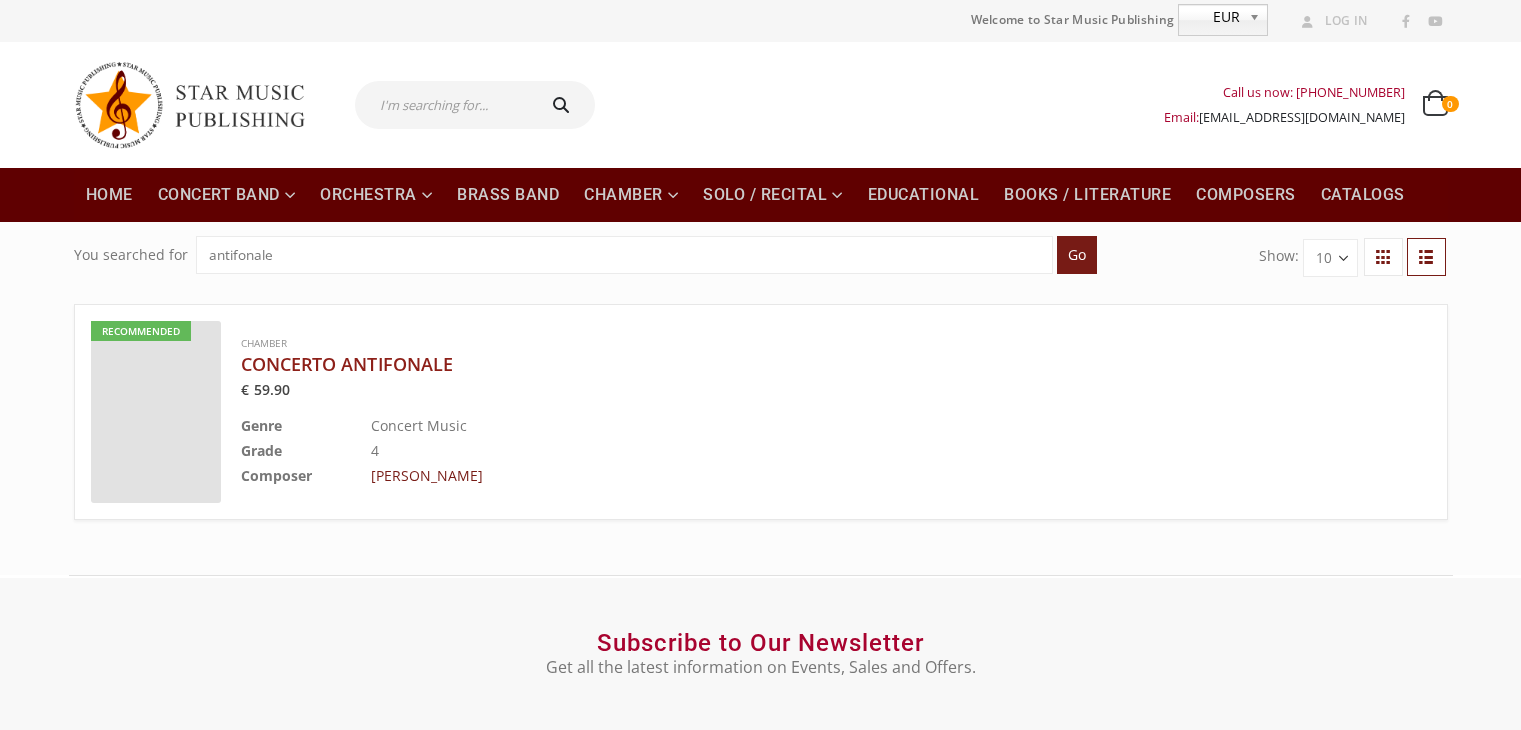 scroll, scrollTop: 0, scrollLeft: 0, axis: both 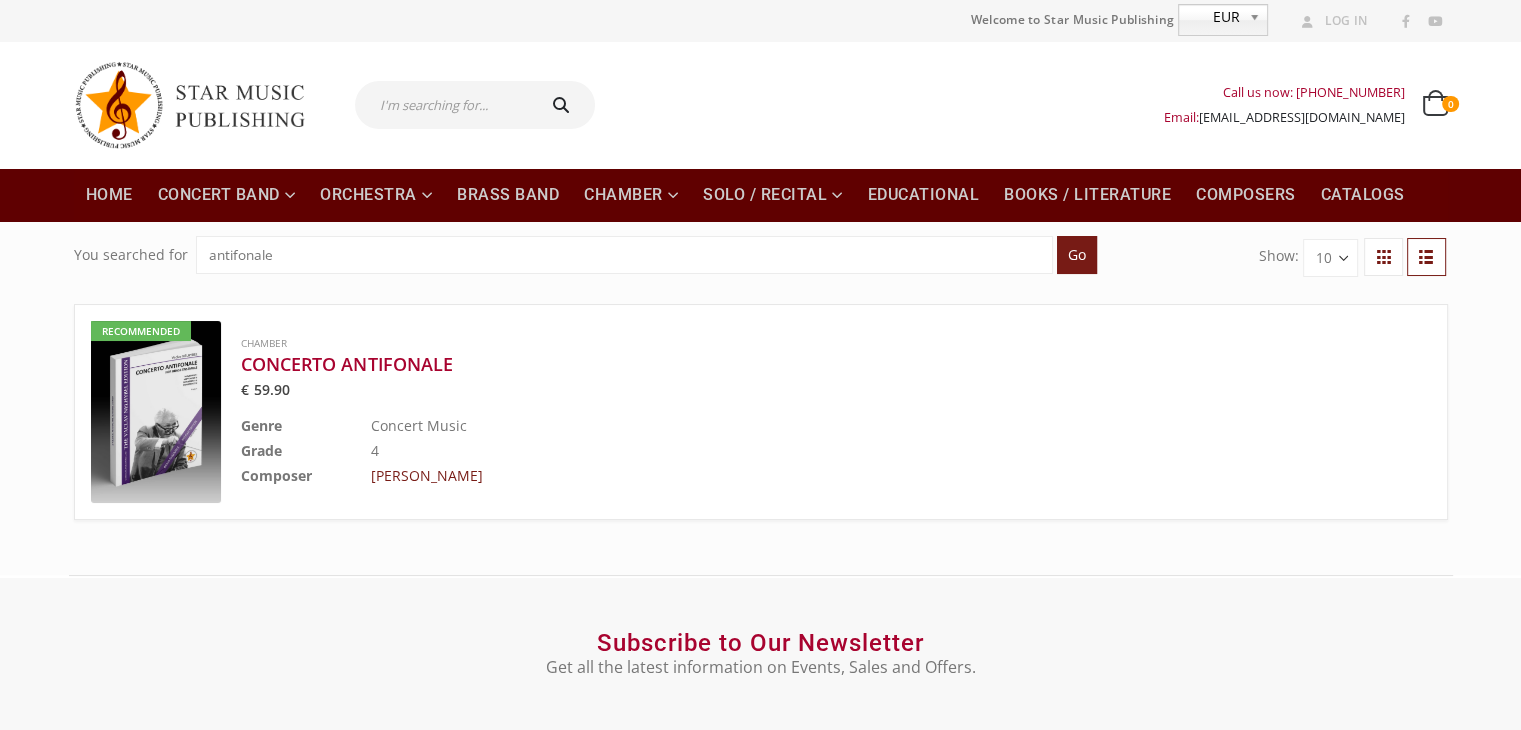 click at bounding box center [443, 105] 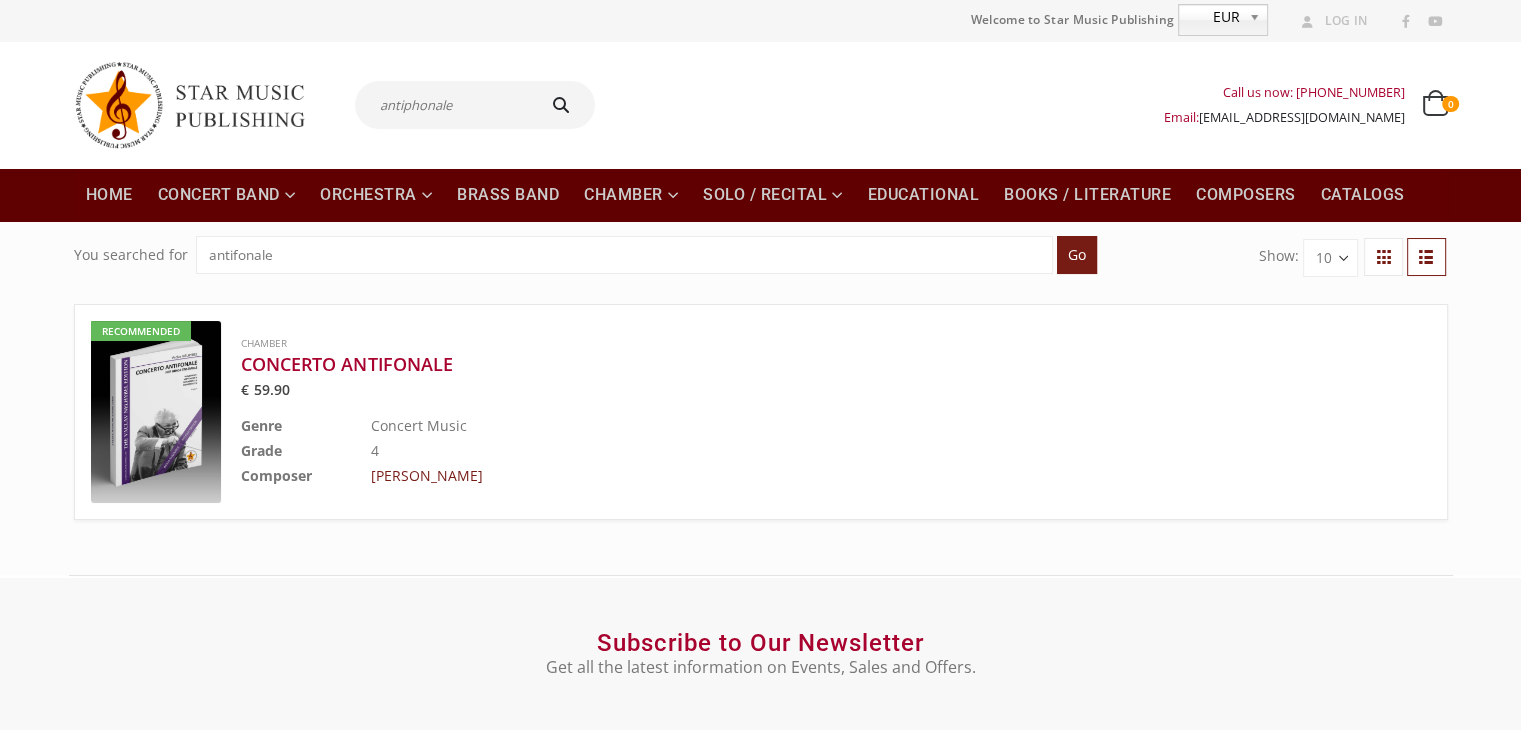 type on "antiphonale" 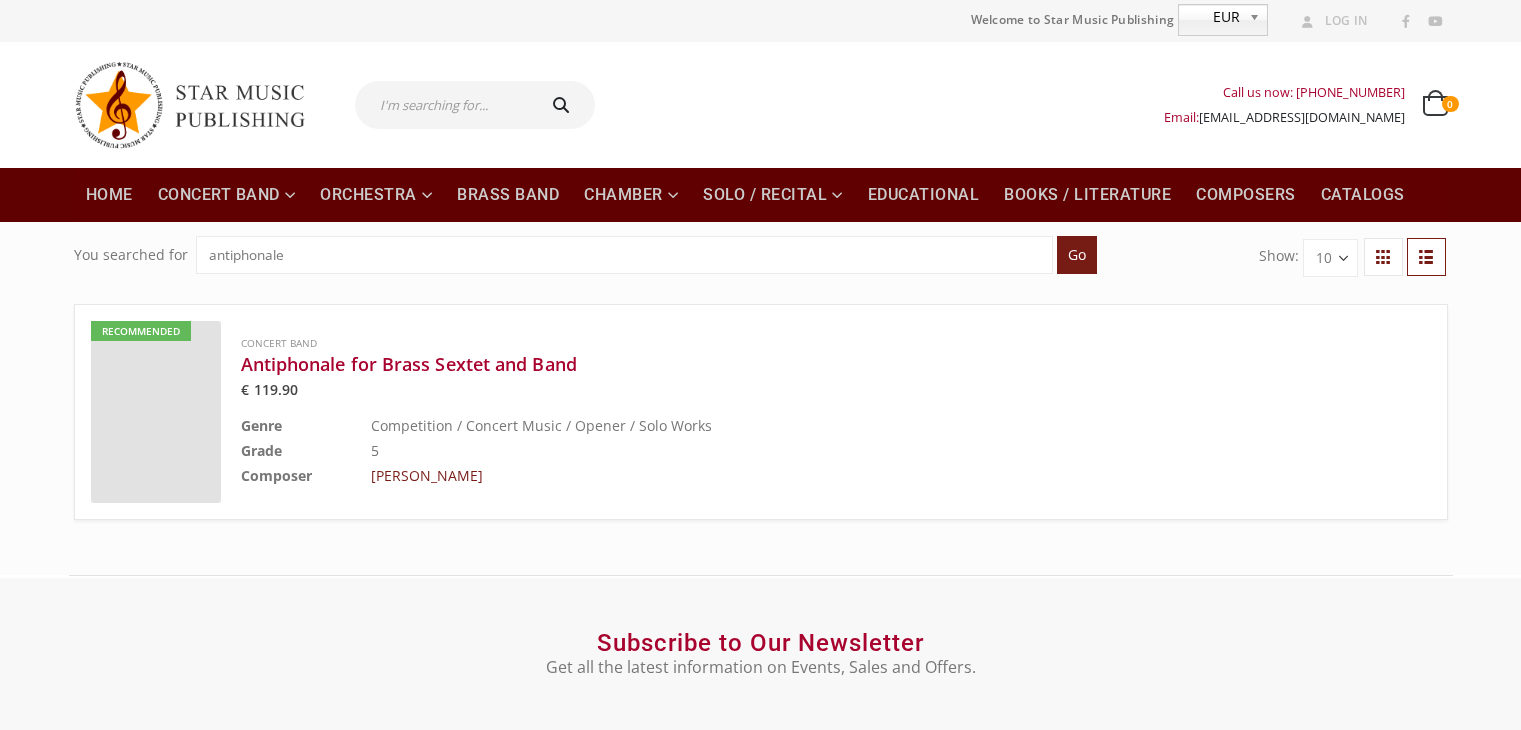 scroll, scrollTop: 0, scrollLeft: 0, axis: both 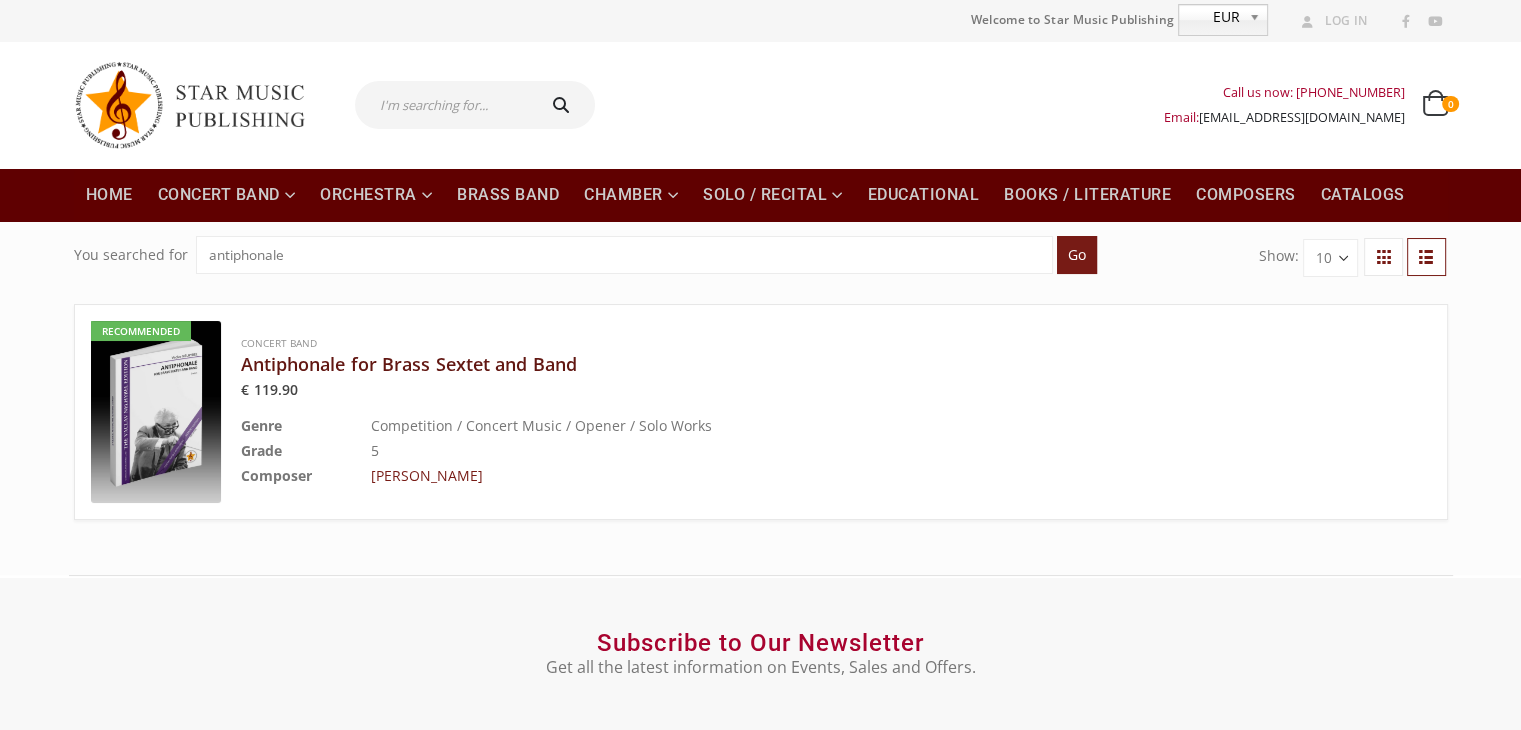 click on "Antiphonale for Brass Sextet and Band" at bounding box center (786, 364) 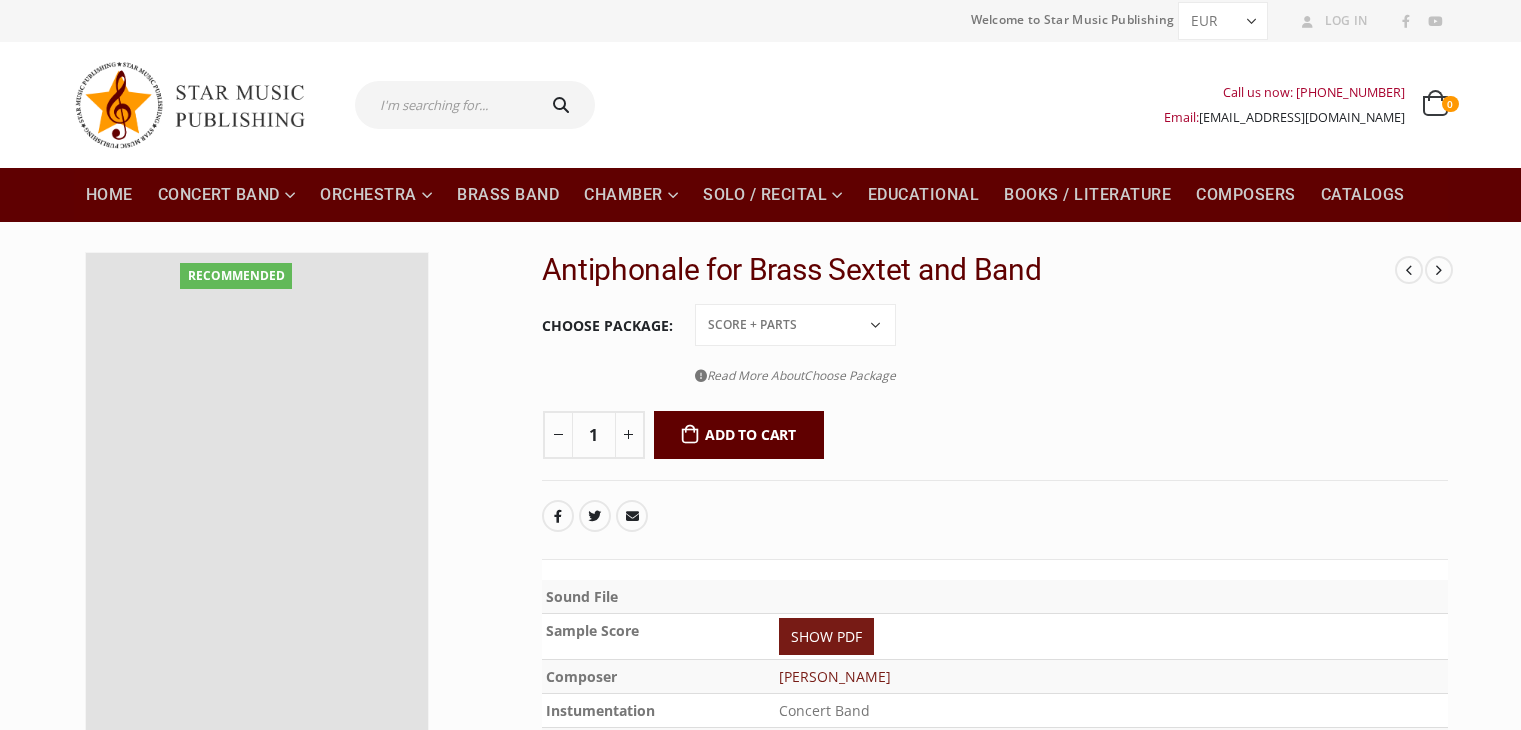 scroll, scrollTop: 0, scrollLeft: 0, axis: both 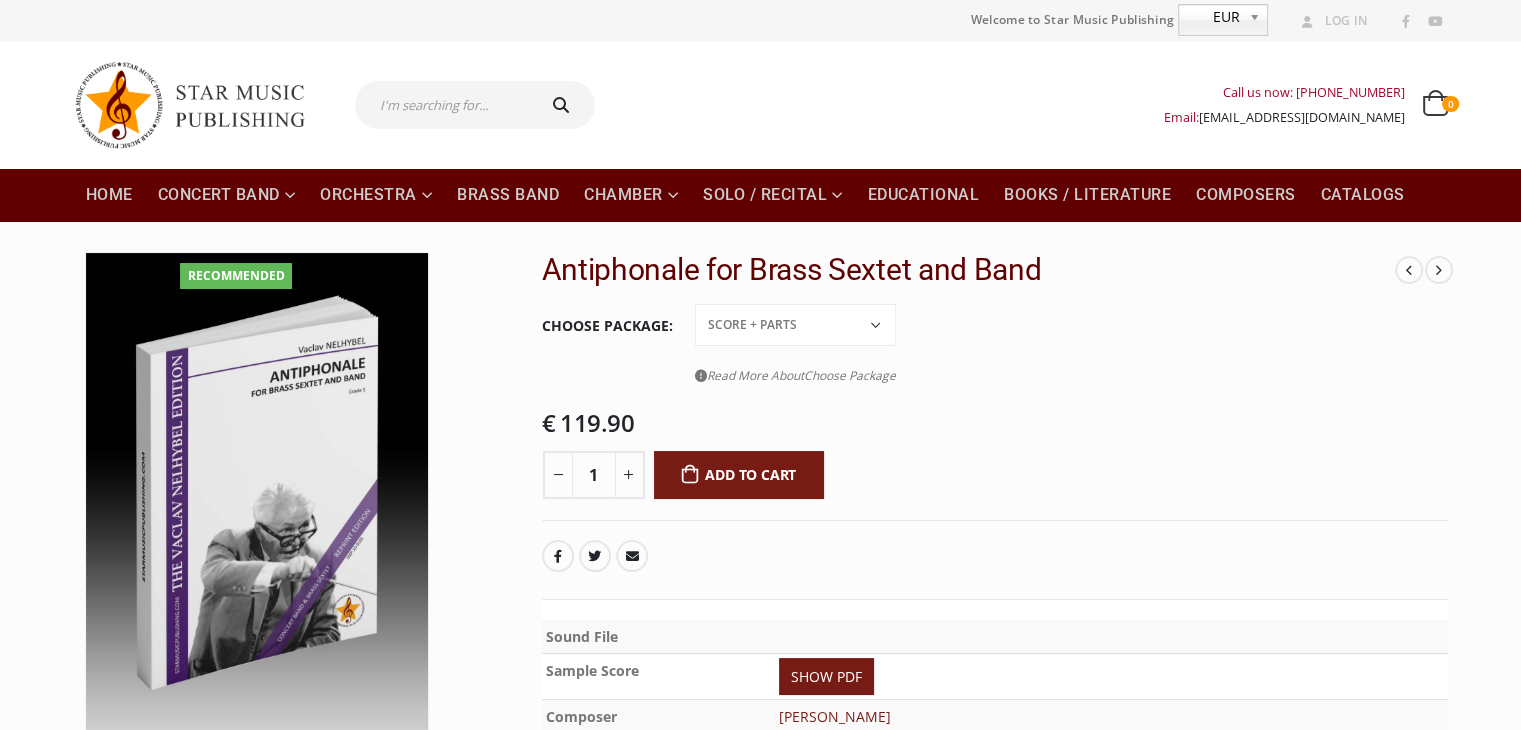click on "Conductor Score PDF File Score + Parts Score + Parts + PDF File" 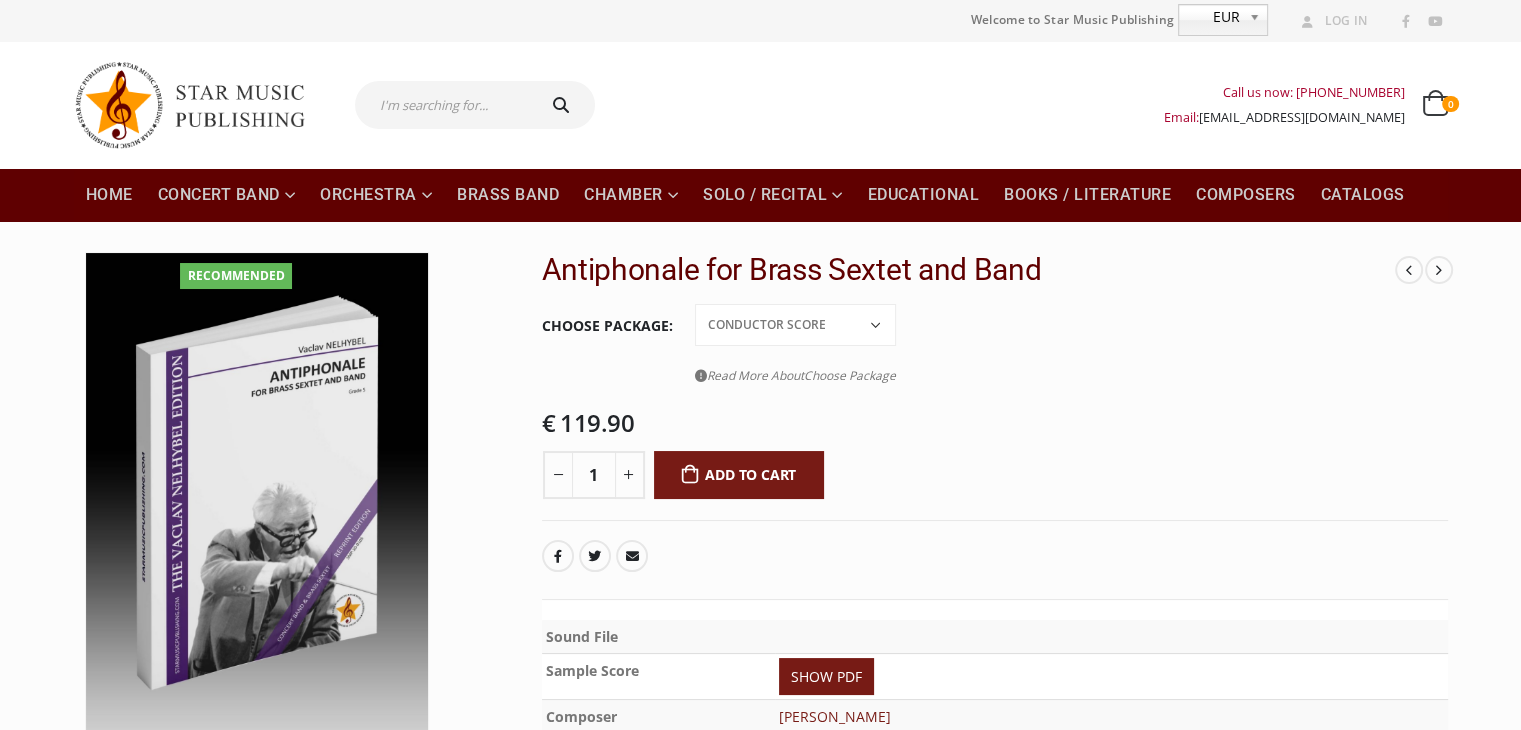 click on "Conductor Score PDF File Score + Parts Score + Parts + PDF File" 